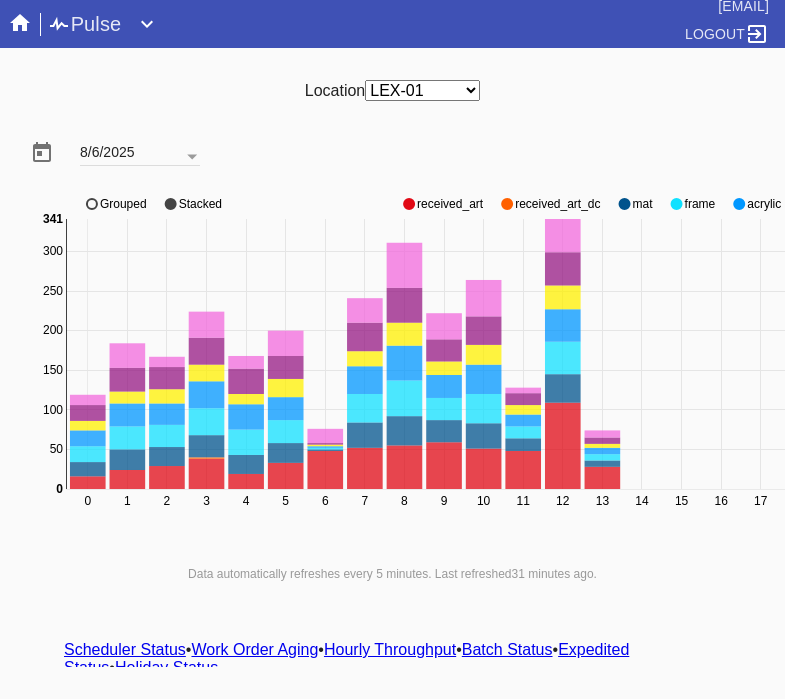 scroll, scrollTop: 0, scrollLeft: 0, axis: both 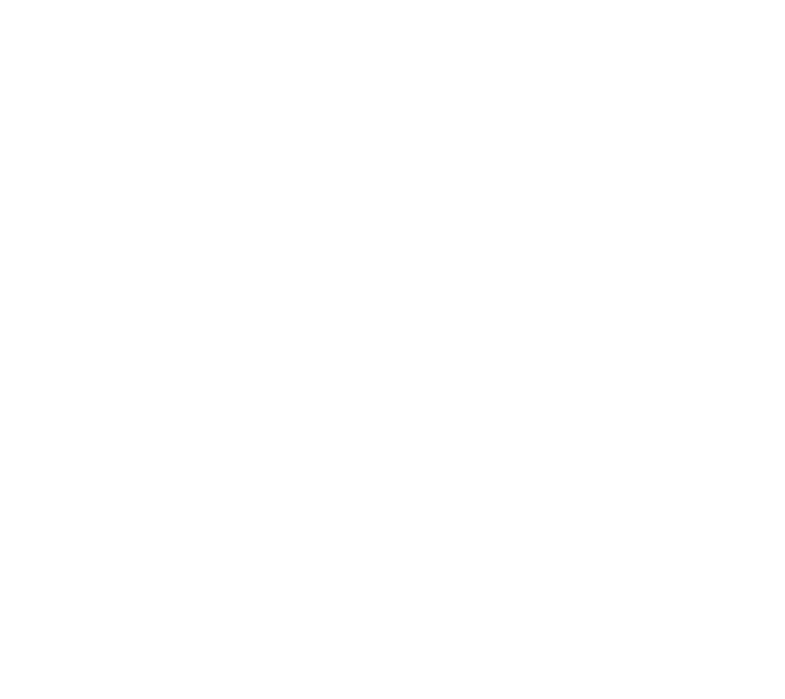 select on "number:2" 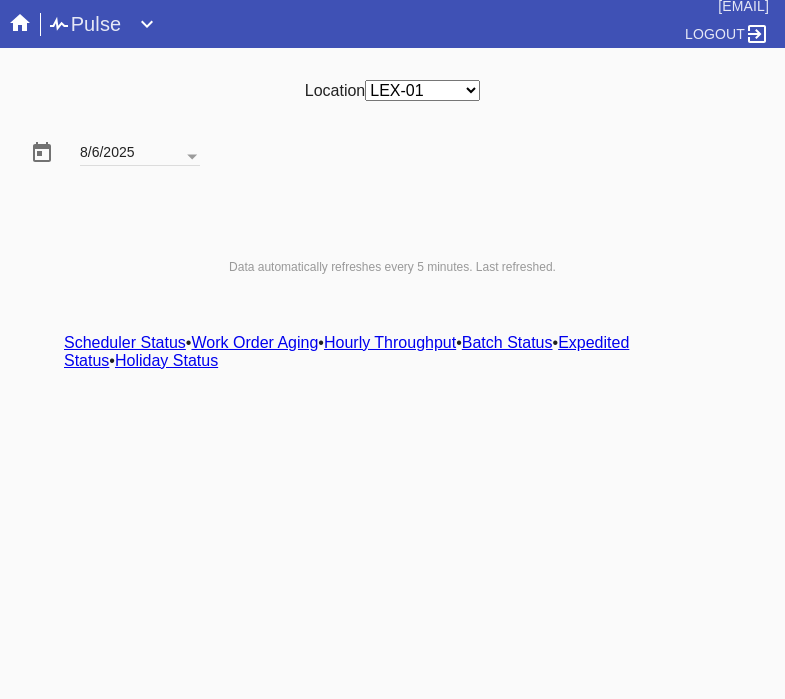 scroll, scrollTop: 0, scrollLeft: 0, axis: both 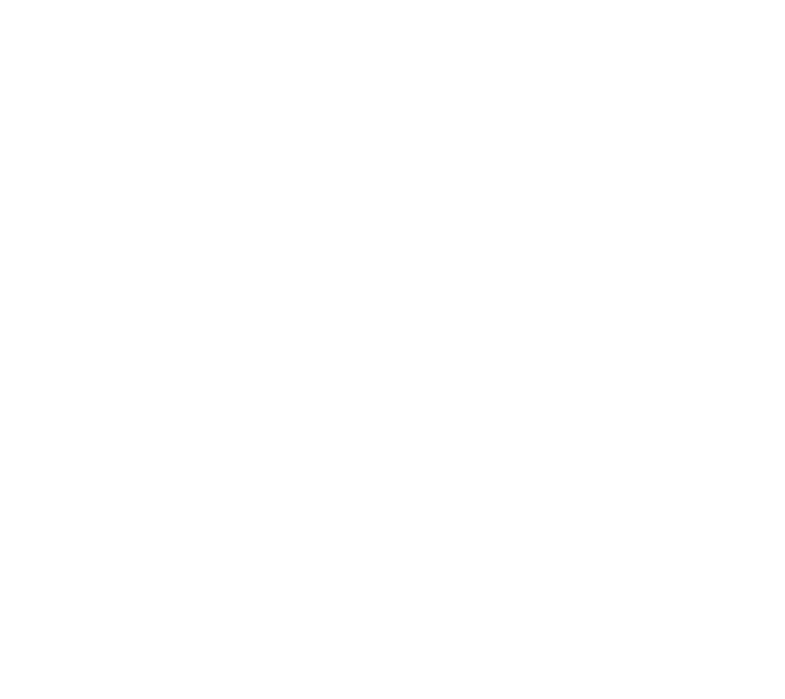 select on "number:2" 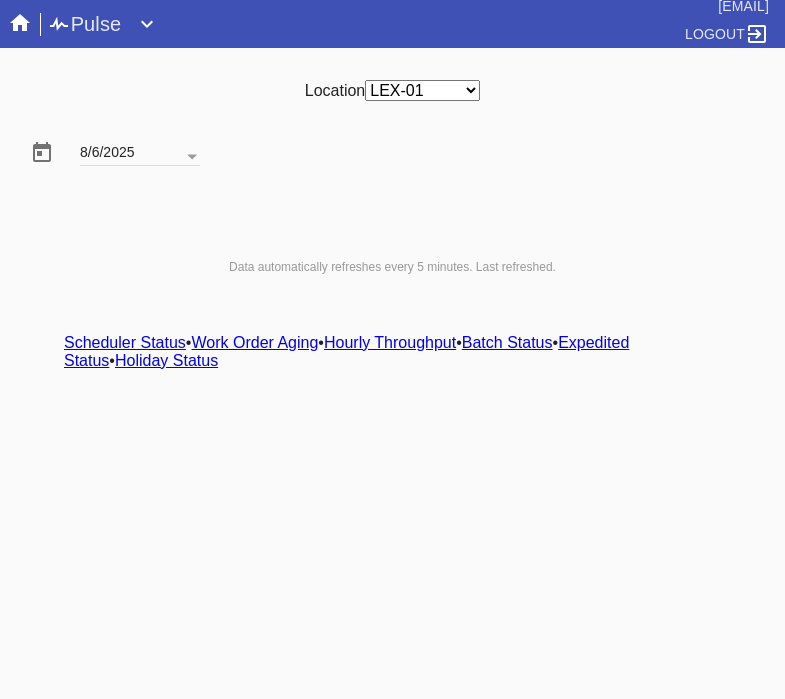 scroll, scrollTop: 0, scrollLeft: 0, axis: both 